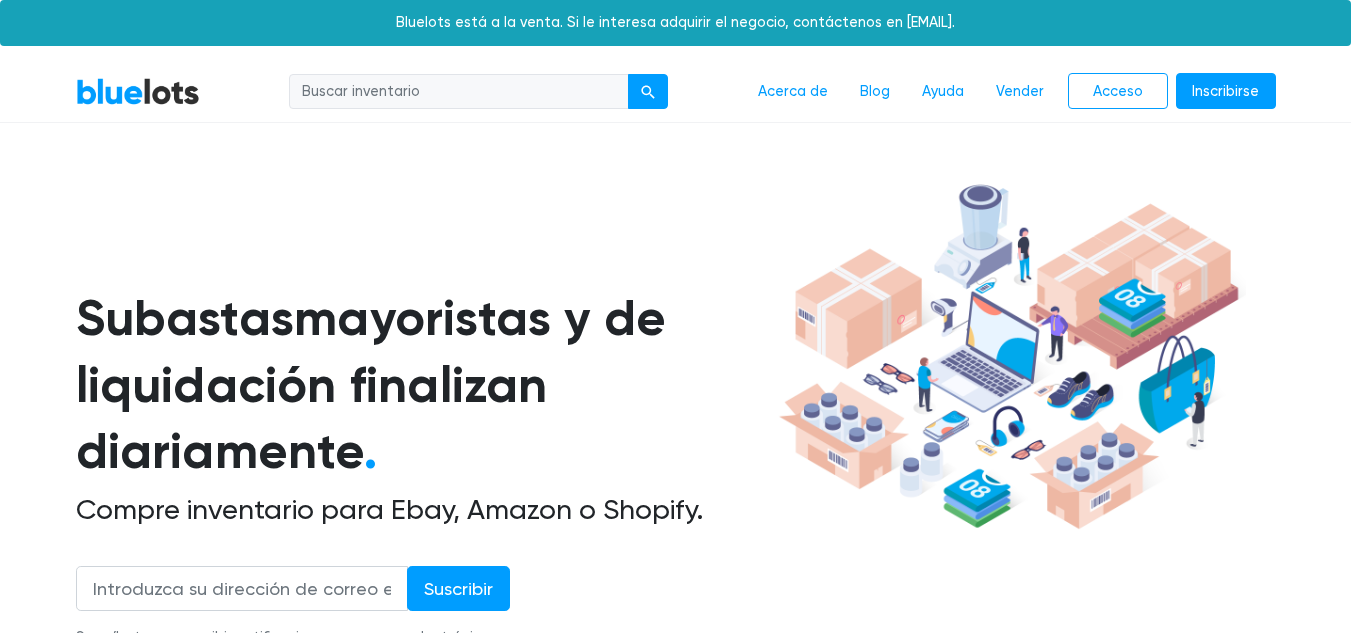 scroll, scrollTop: 754, scrollLeft: 0, axis: vertical 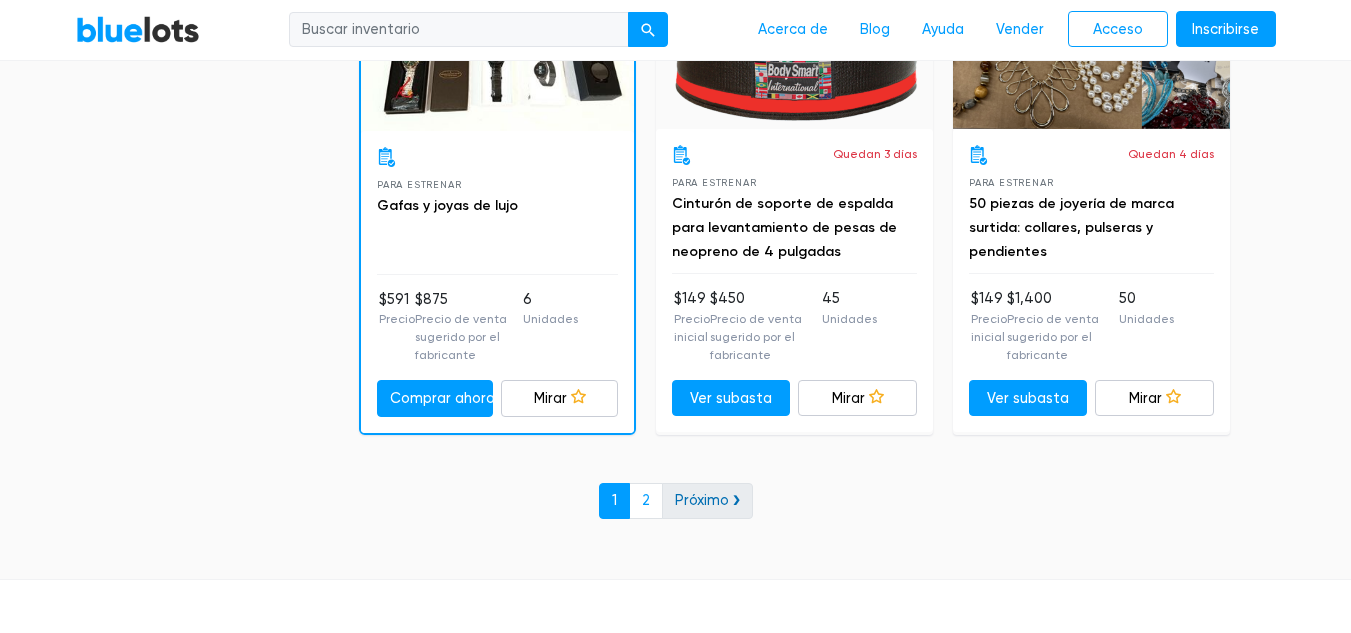 click on "Próximo  ❯" at bounding box center (707, 500) 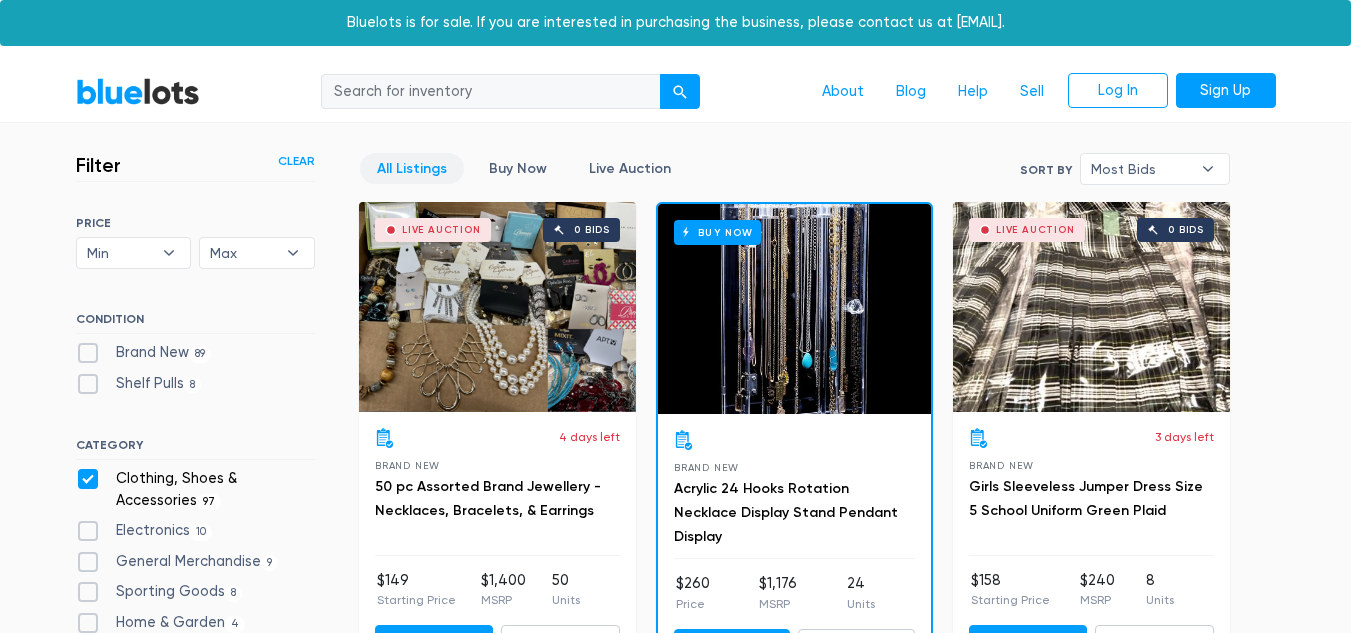 scroll, scrollTop: 0, scrollLeft: 0, axis: both 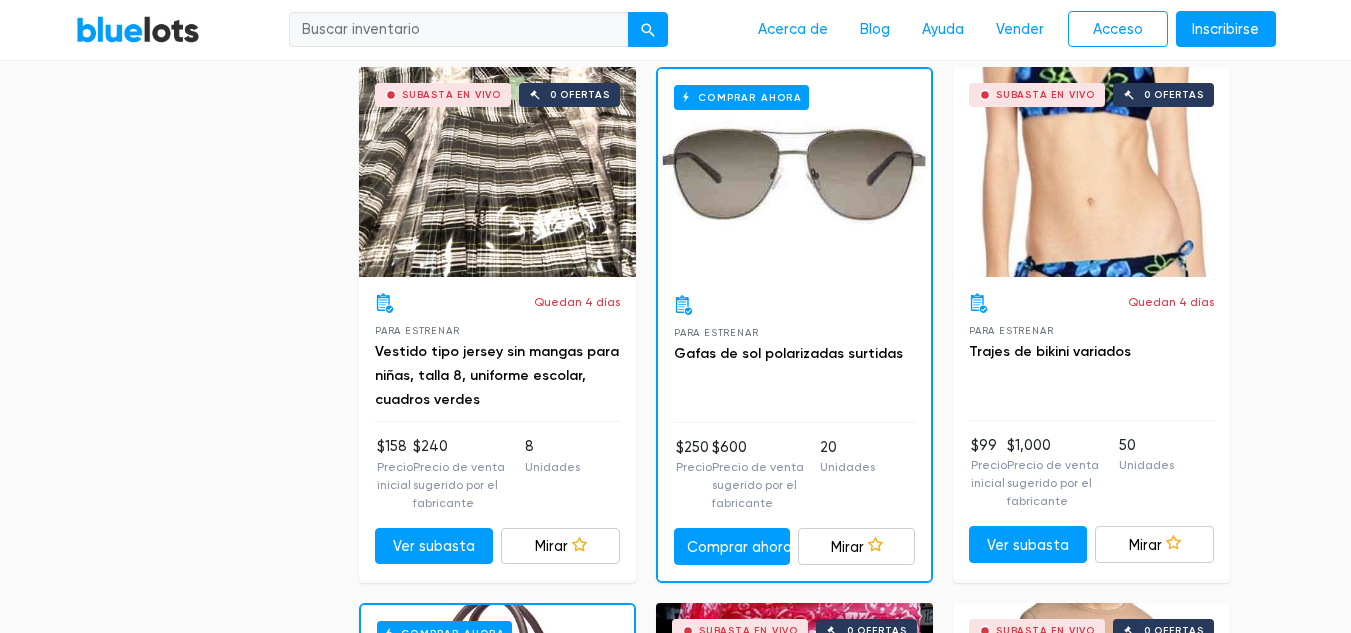 click on "Comprar ahora" at bounding box center [794, 174] 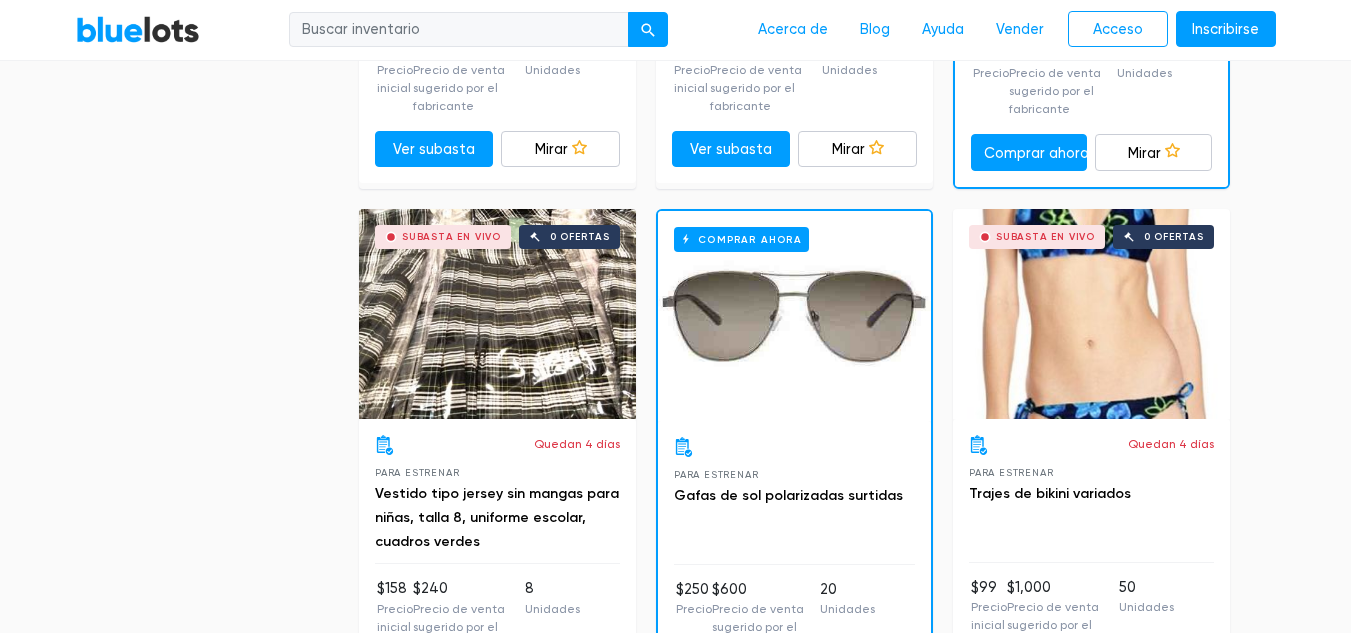scroll, scrollTop: 1746, scrollLeft: 0, axis: vertical 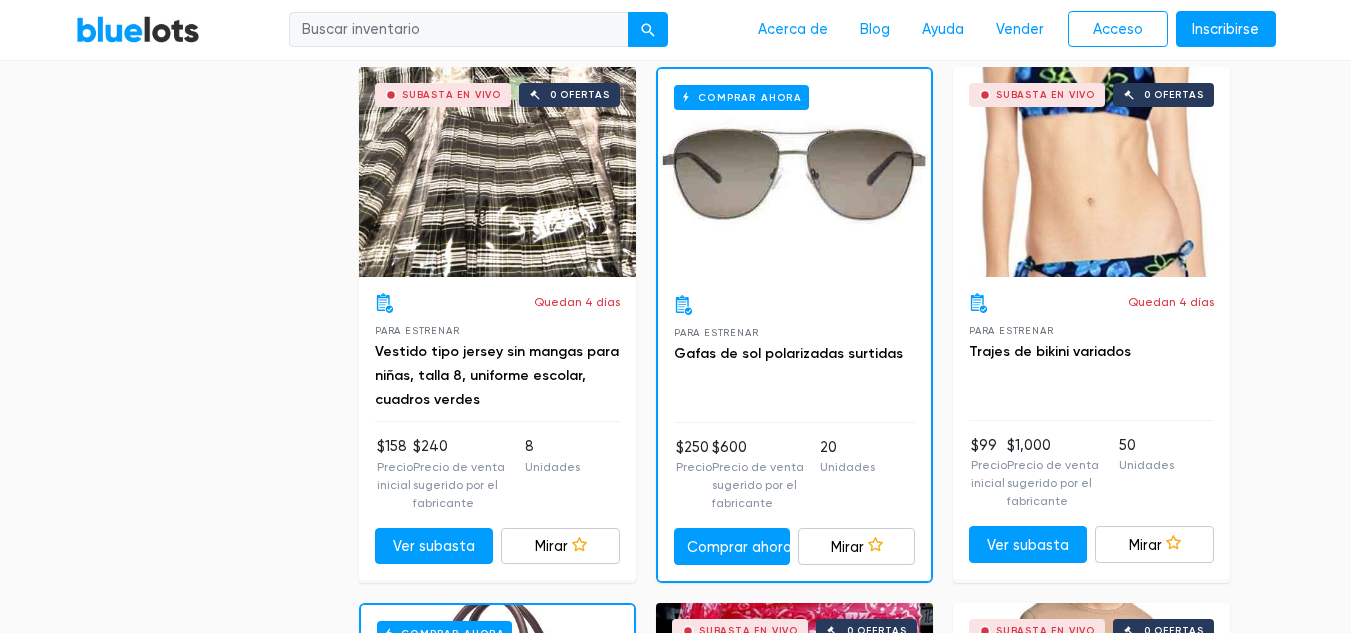 click on "Subasta en vivo
0 ofertas" at bounding box center (1091, 172) 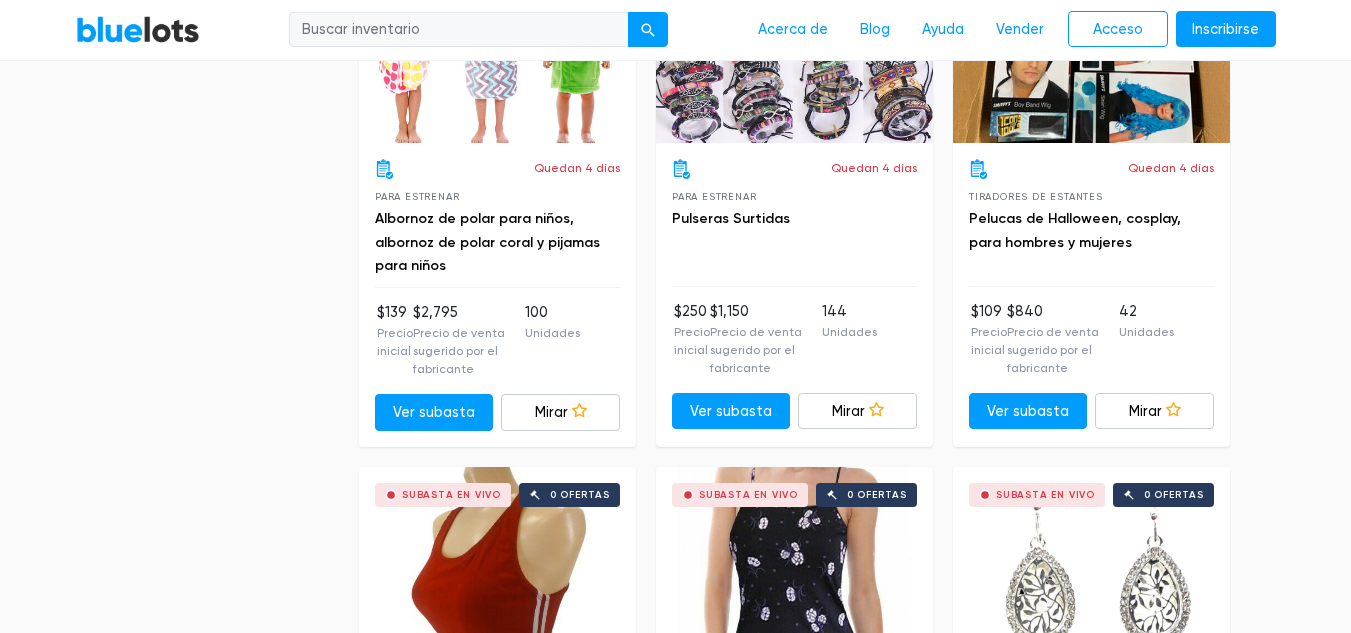 scroll, scrollTop: 3261, scrollLeft: 0, axis: vertical 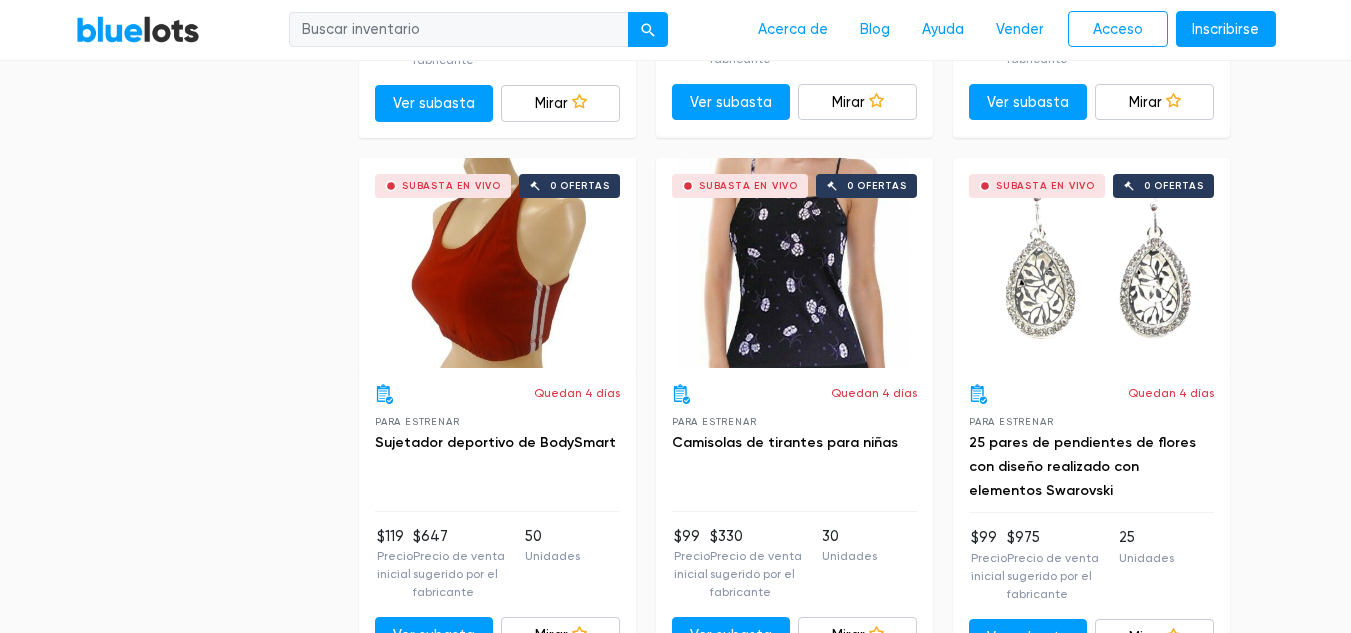 click on "Subasta en vivo
0 ofertas" at bounding box center [497, 263] 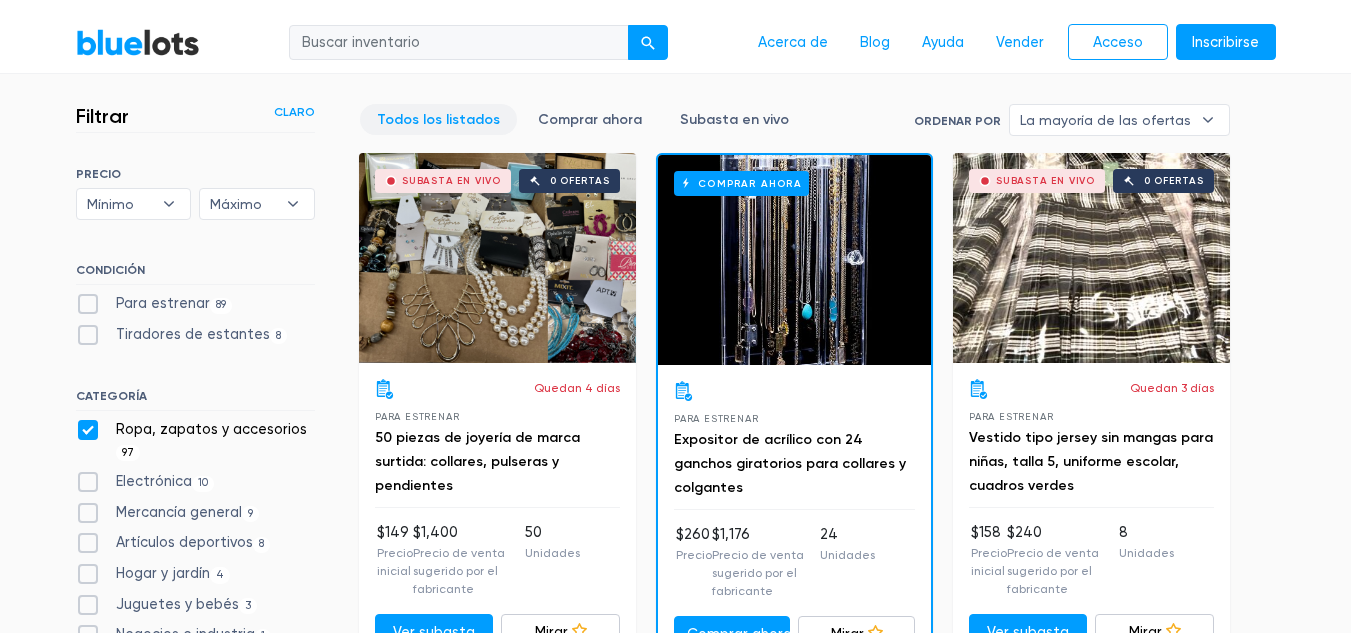 scroll, scrollTop: 0, scrollLeft: 0, axis: both 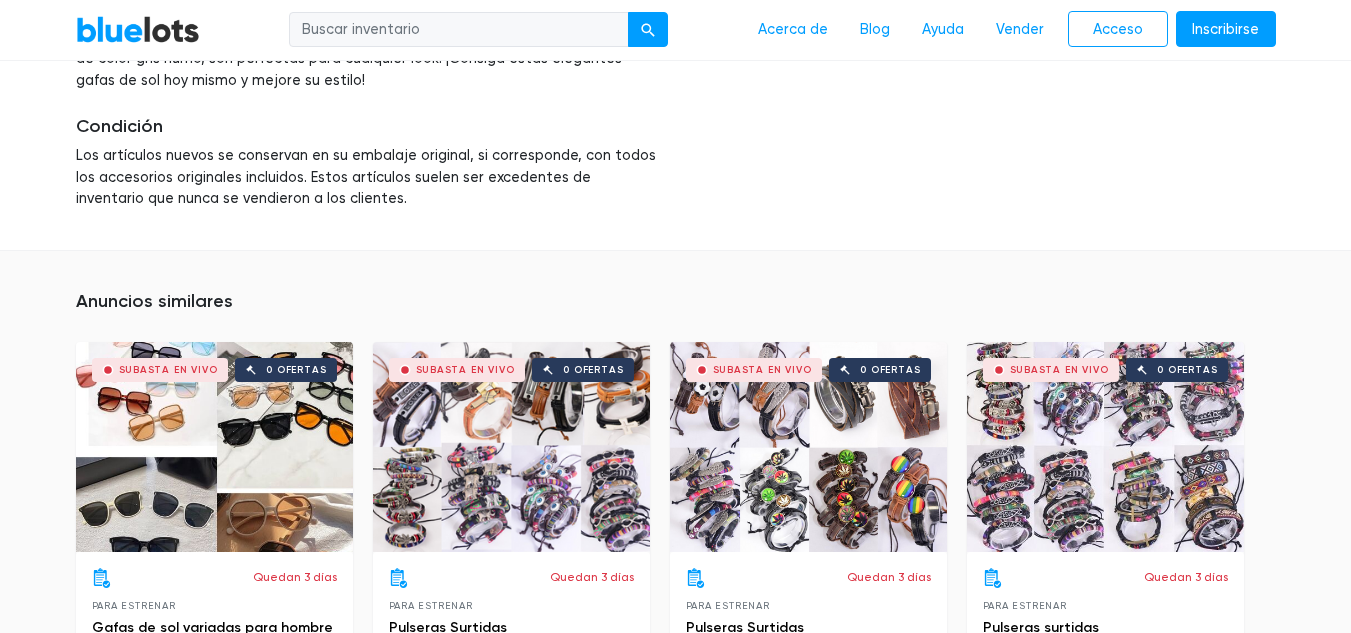 click on "Subasta en vivo
0 ofertas" at bounding box center [214, 447] 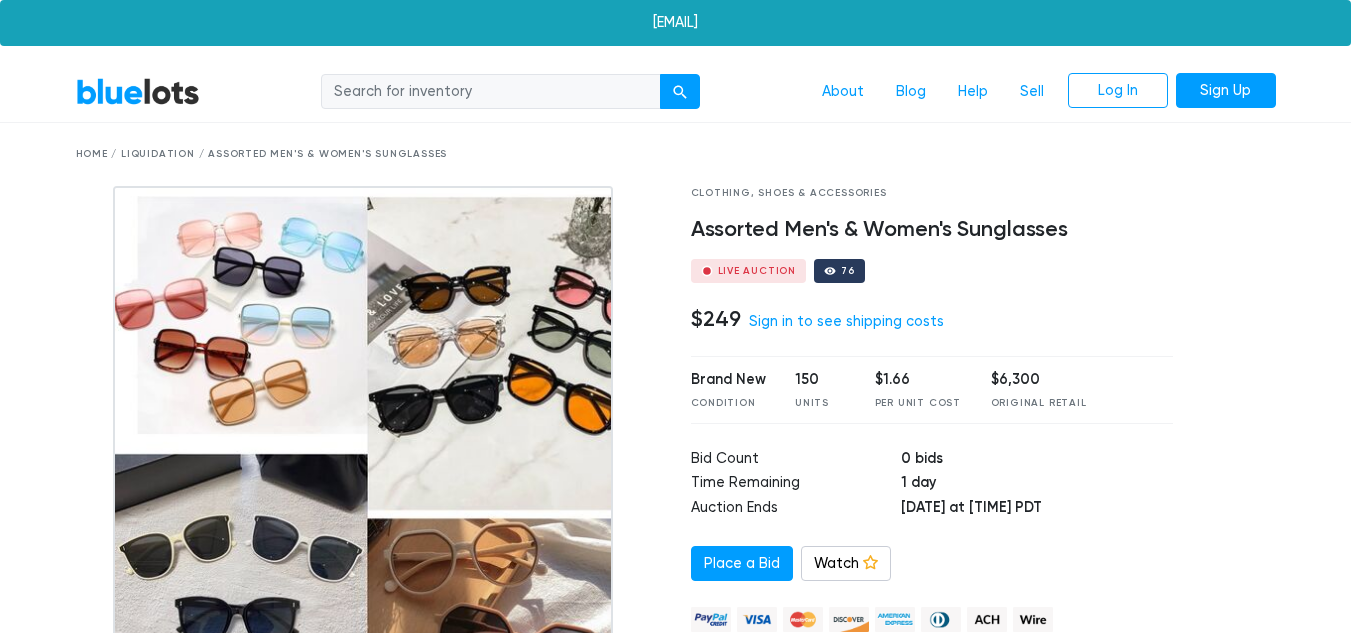 scroll, scrollTop: 0, scrollLeft: 0, axis: both 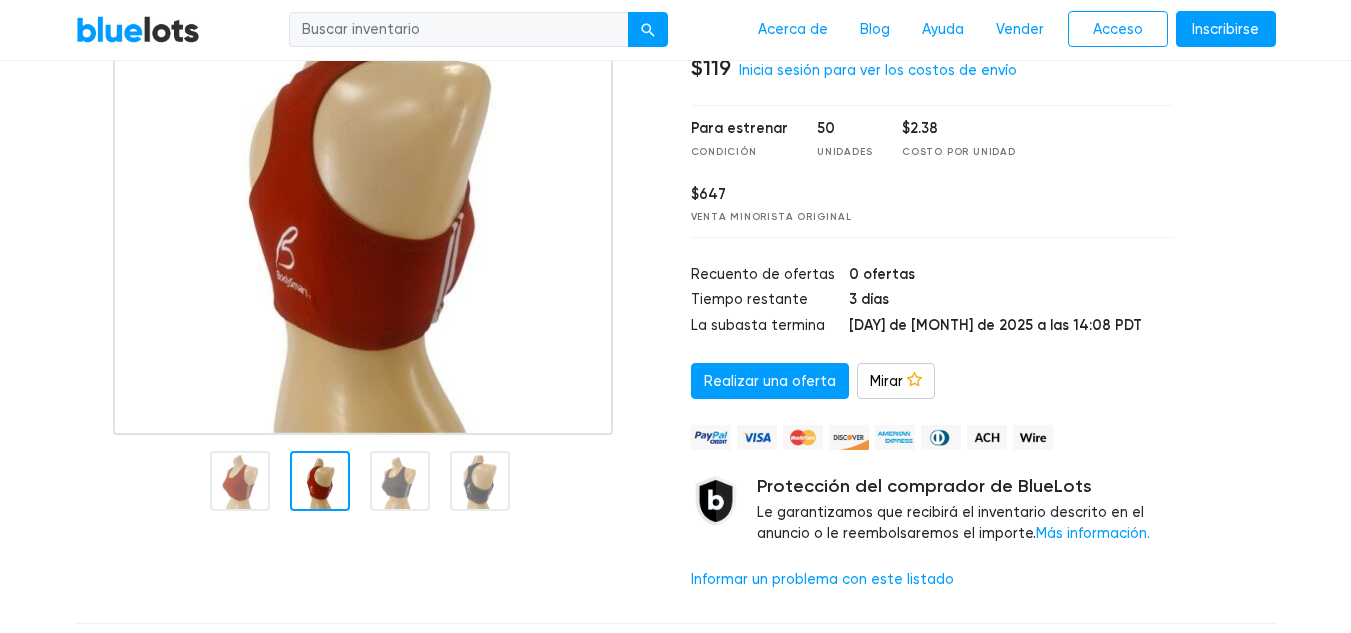 click at bounding box center [320, 481] 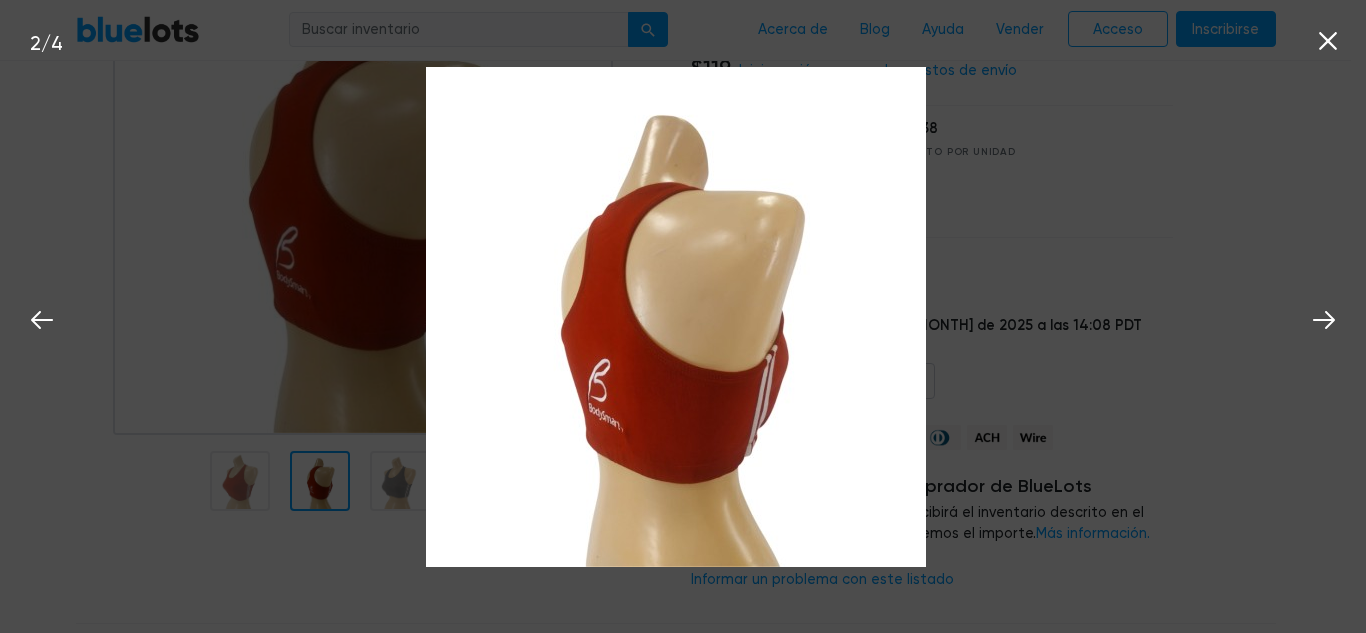 click on "2  /  4" at bounding box center (683, 316) 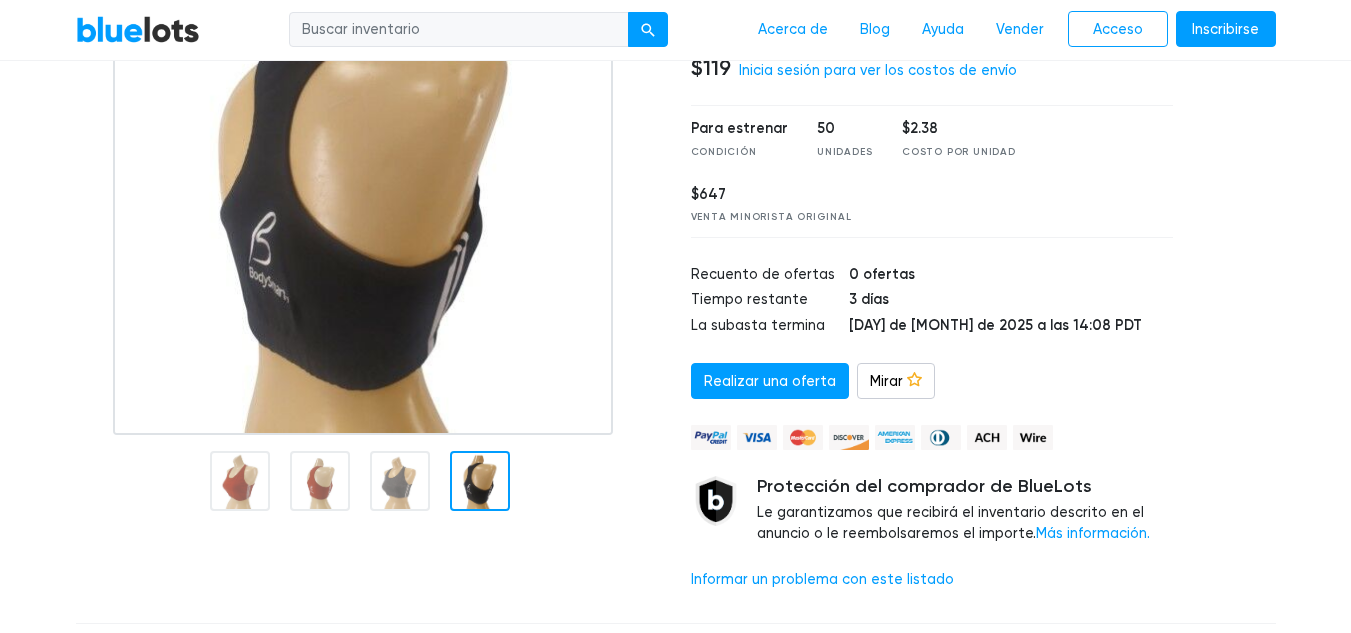 click at bounding box center (480, 481) 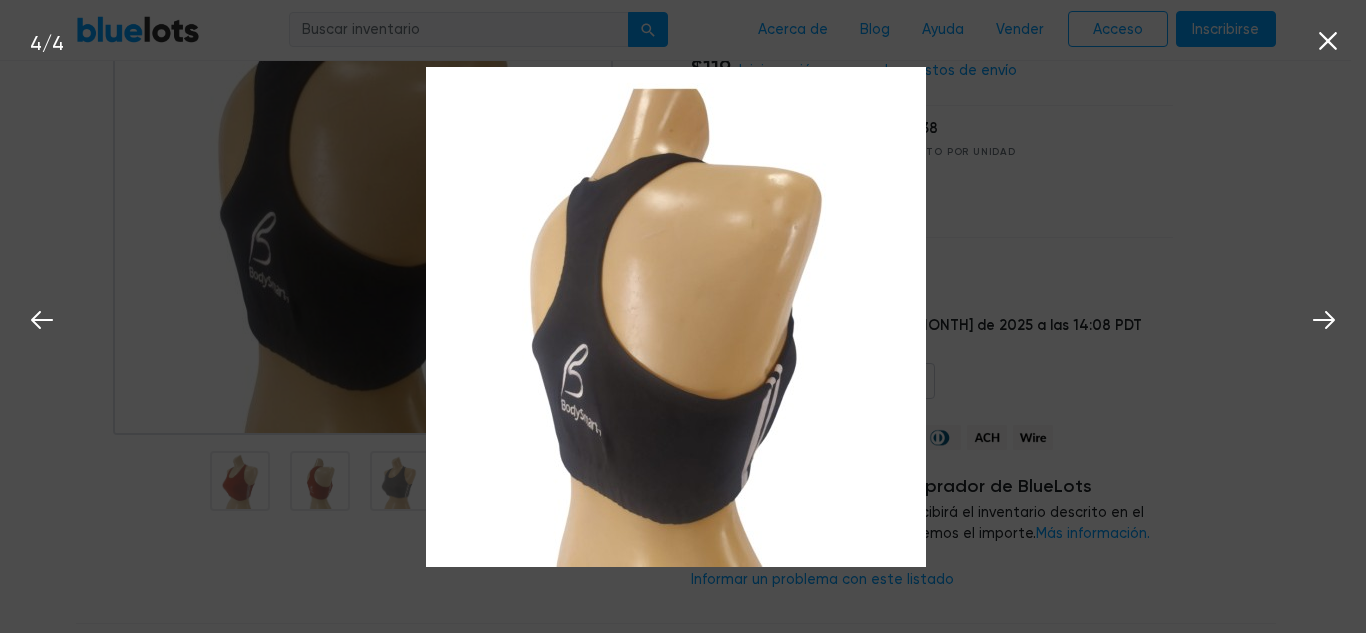 click 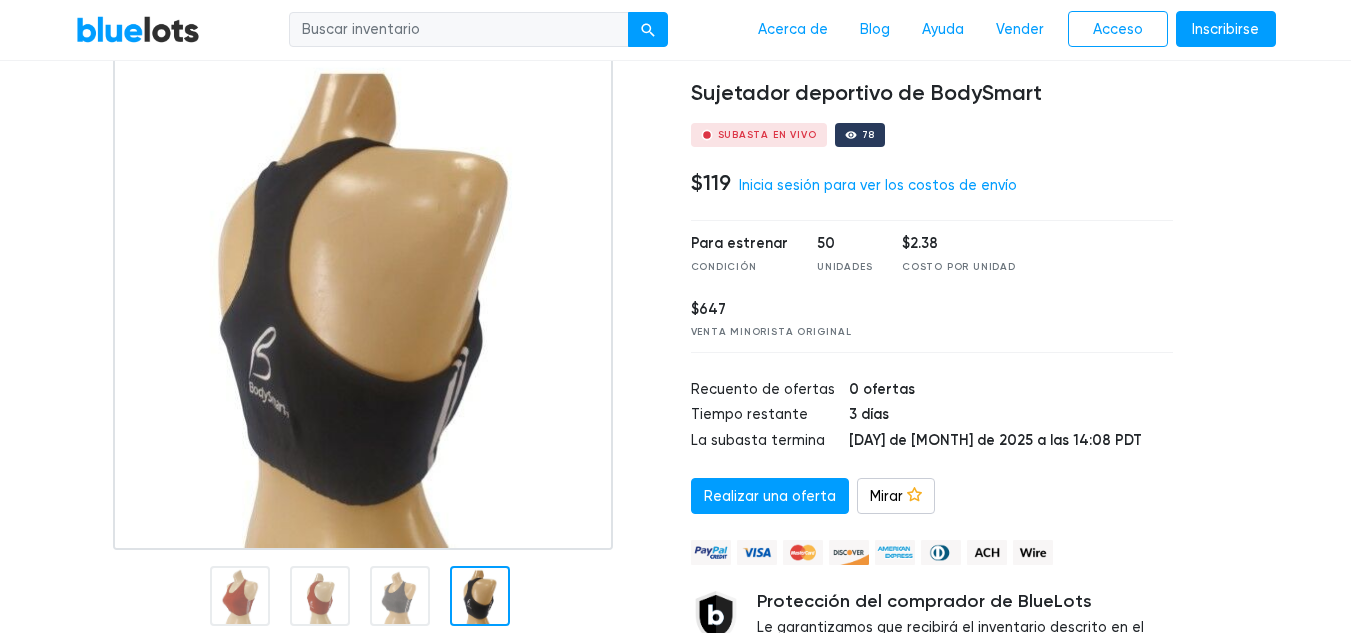 scroll, scrollTop: 0, scrollLeft: 0, axis: both 